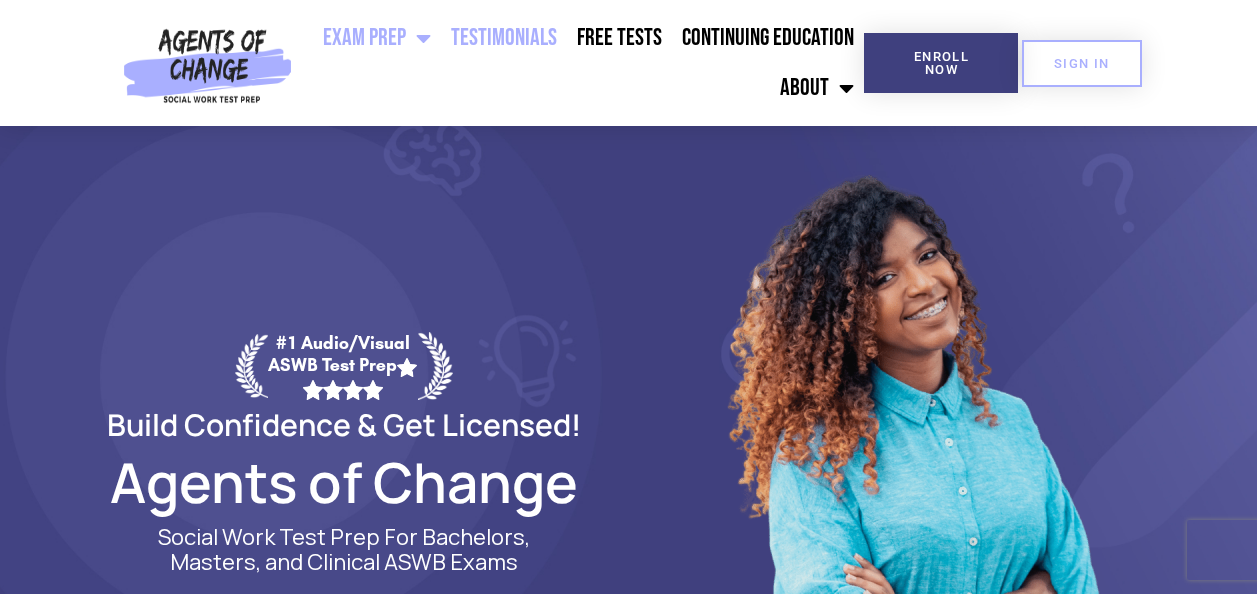 scroll, scrollTop: 0, scrollLeft: 0, axis: both 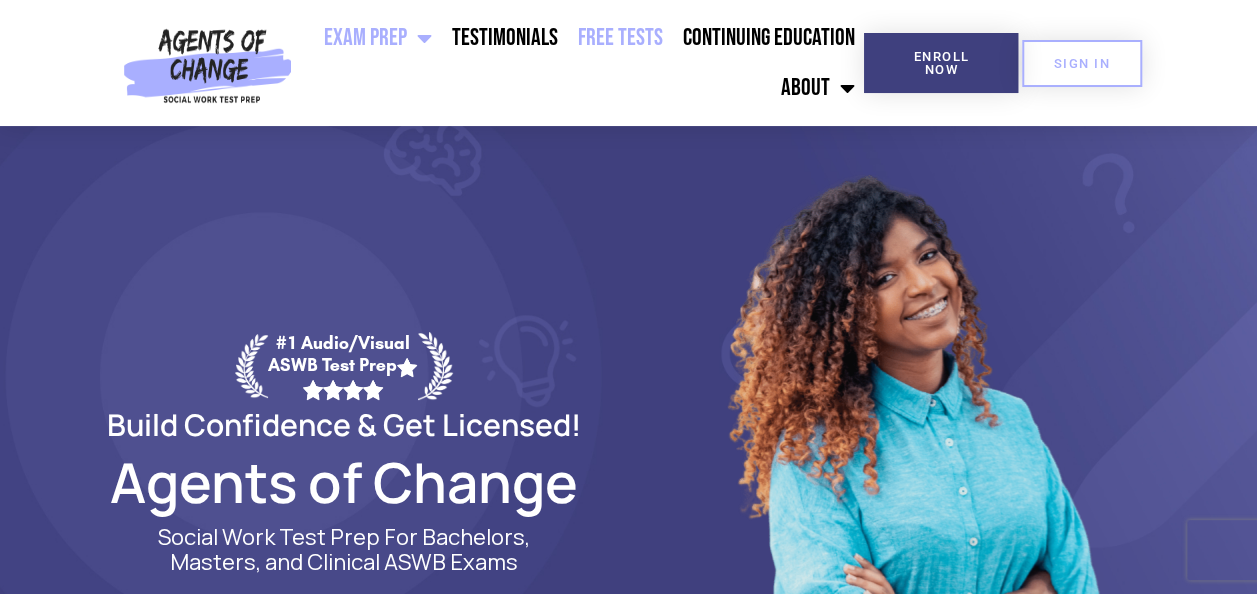 click on "Free Tests" 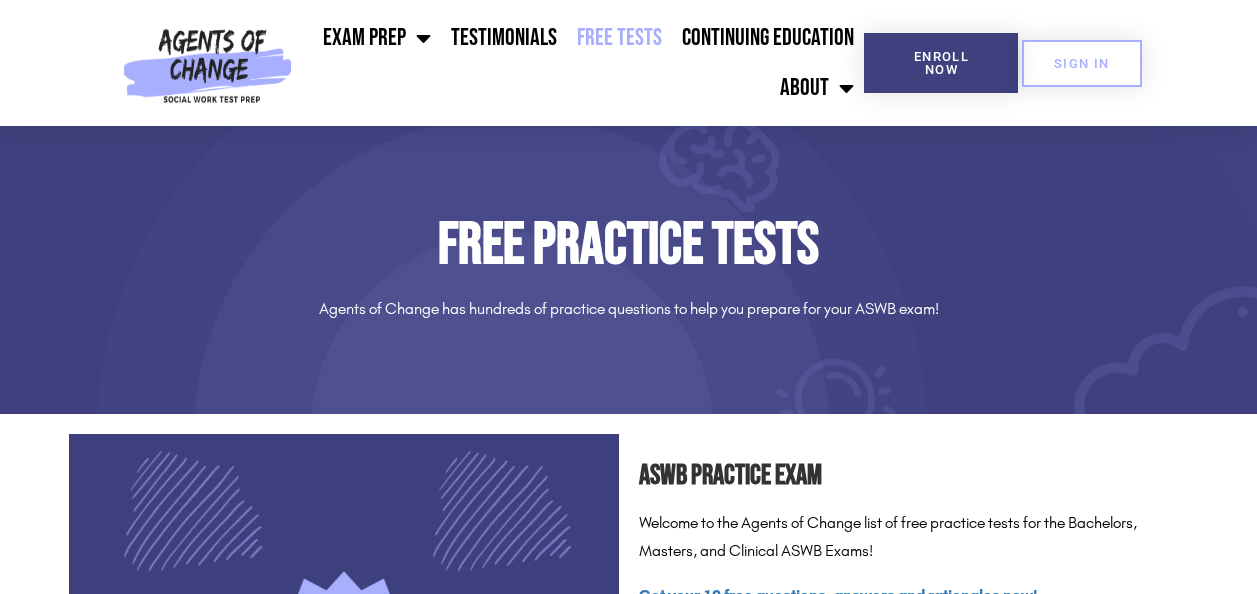 scroll, scrollTop: 0, scrollLeft: 0, axis: both 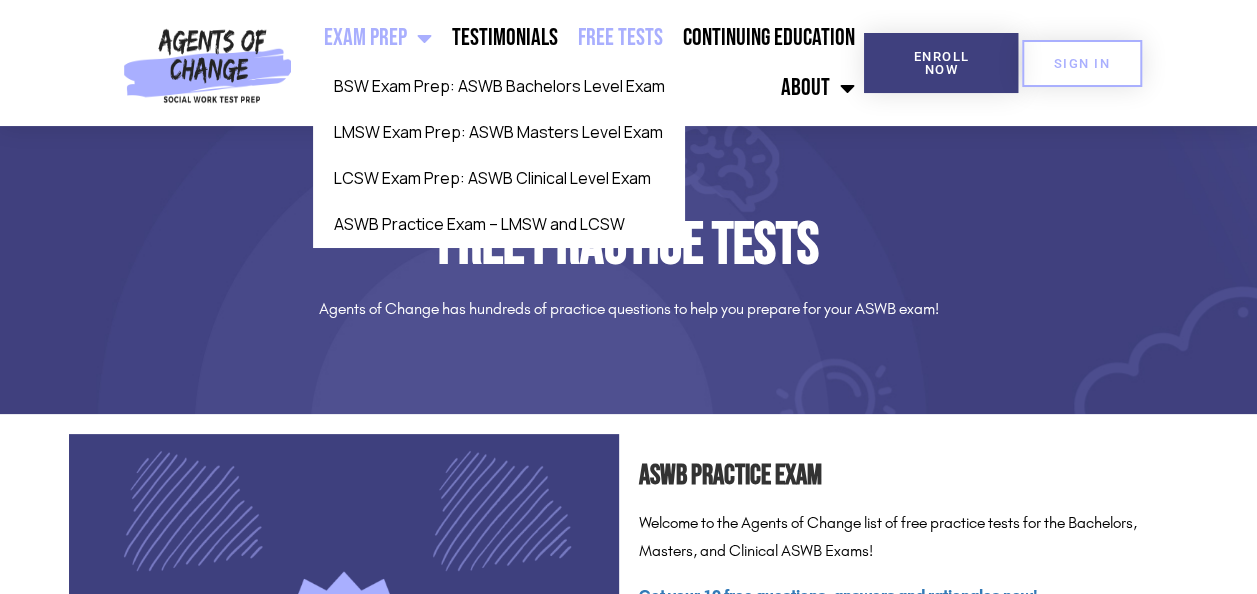 click 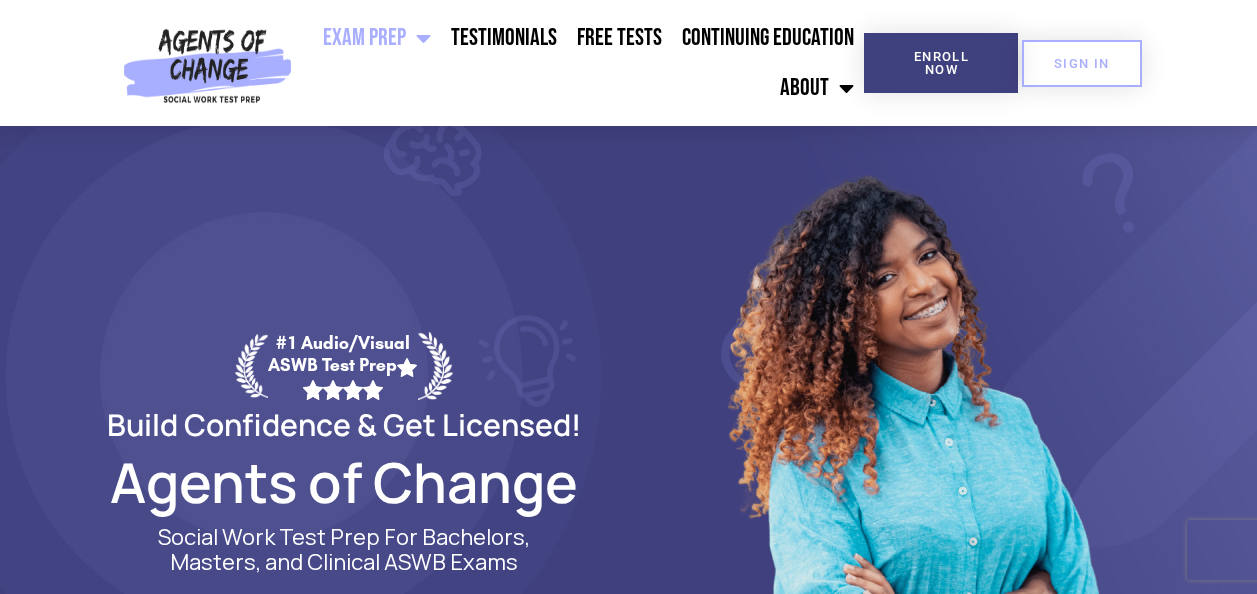 scroll, scrollTop: 0, scrollLeft: 0, axis: both 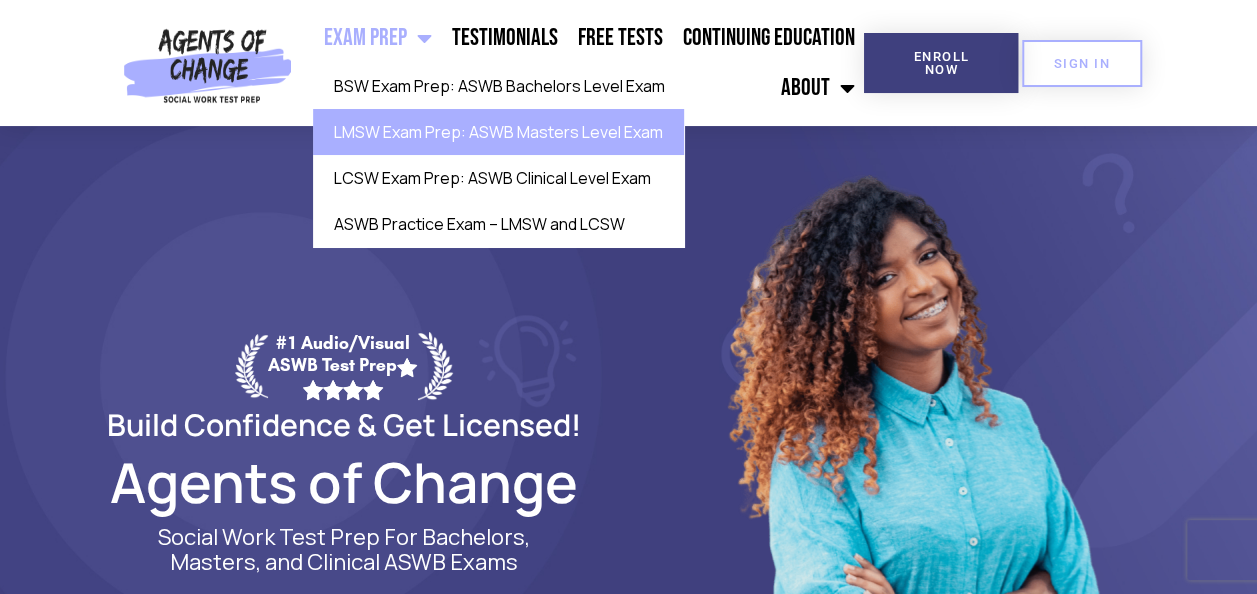 click on "LMSW Exam Prep: ASWB Masters Level Exam" 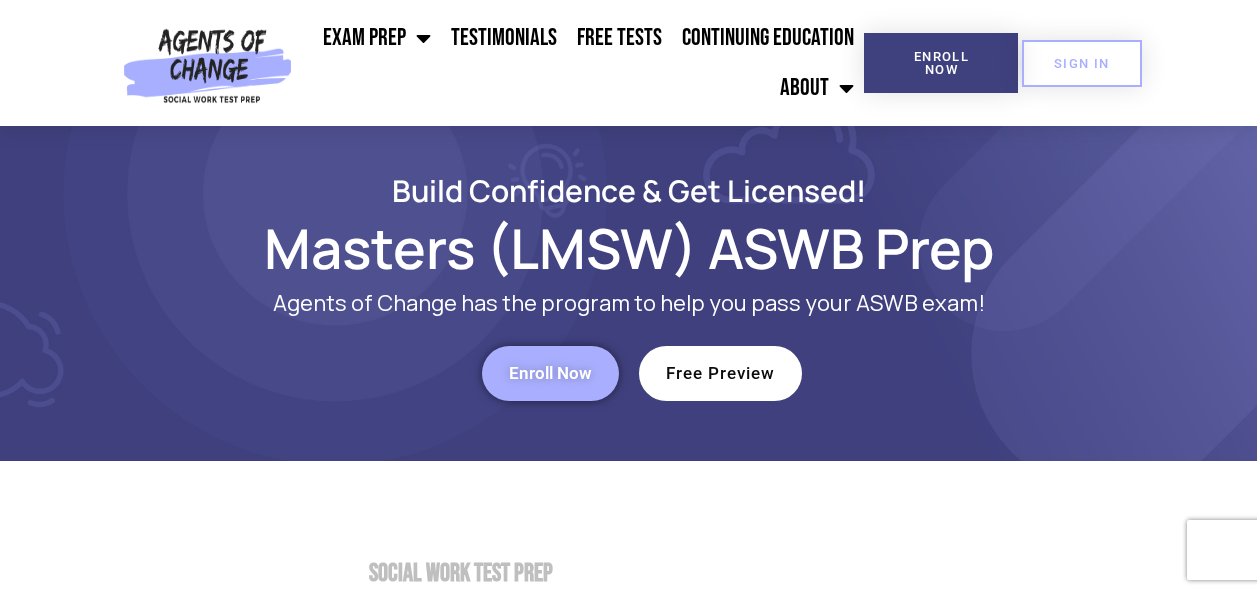 scroll, scrollTop: 0, scrollLeft: 0, axis: both 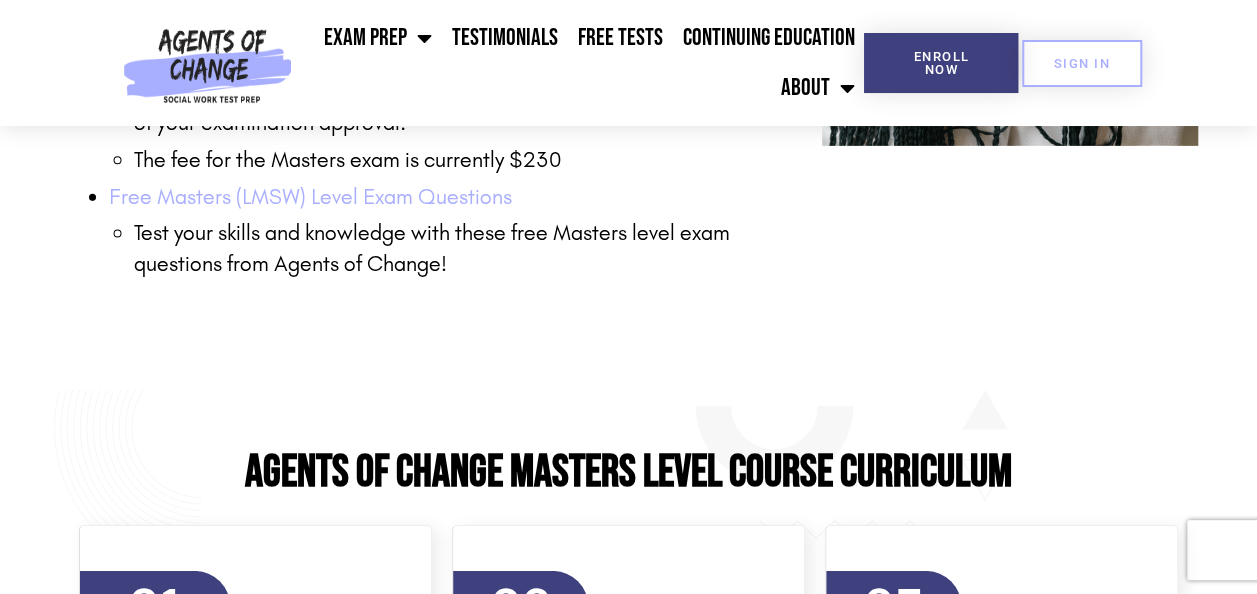 click on "Free Masters (LMSW) Level Exam Questions" at bounding box center (310, 197) 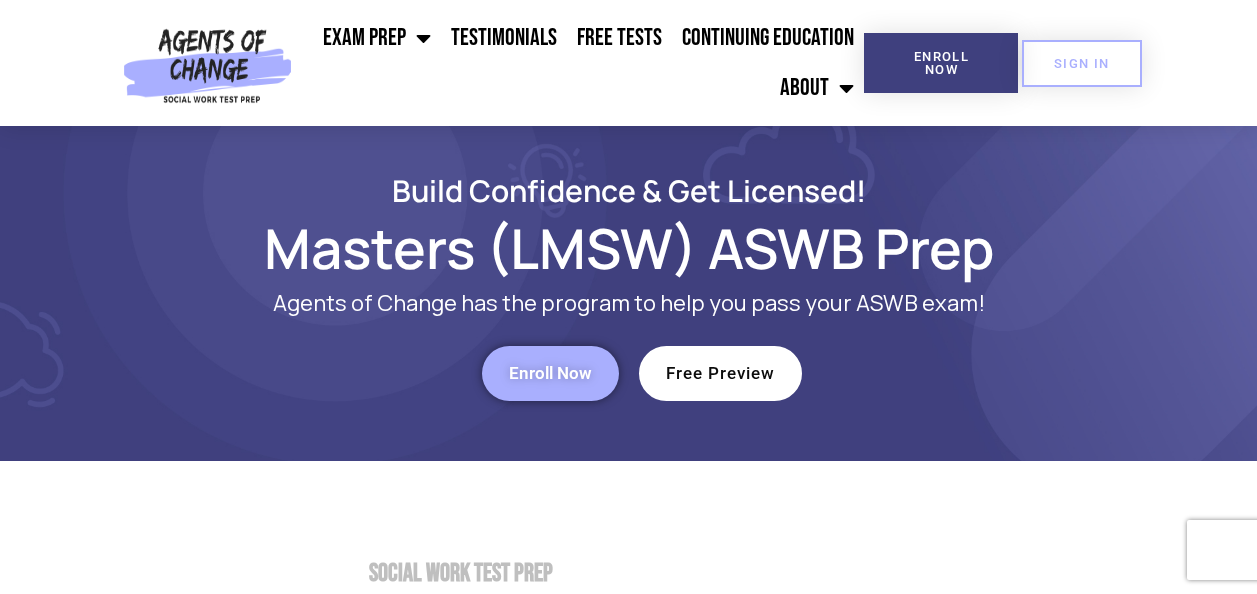 scroll, scrollTop: 3096, scrollLeft: 0, axis: vertical 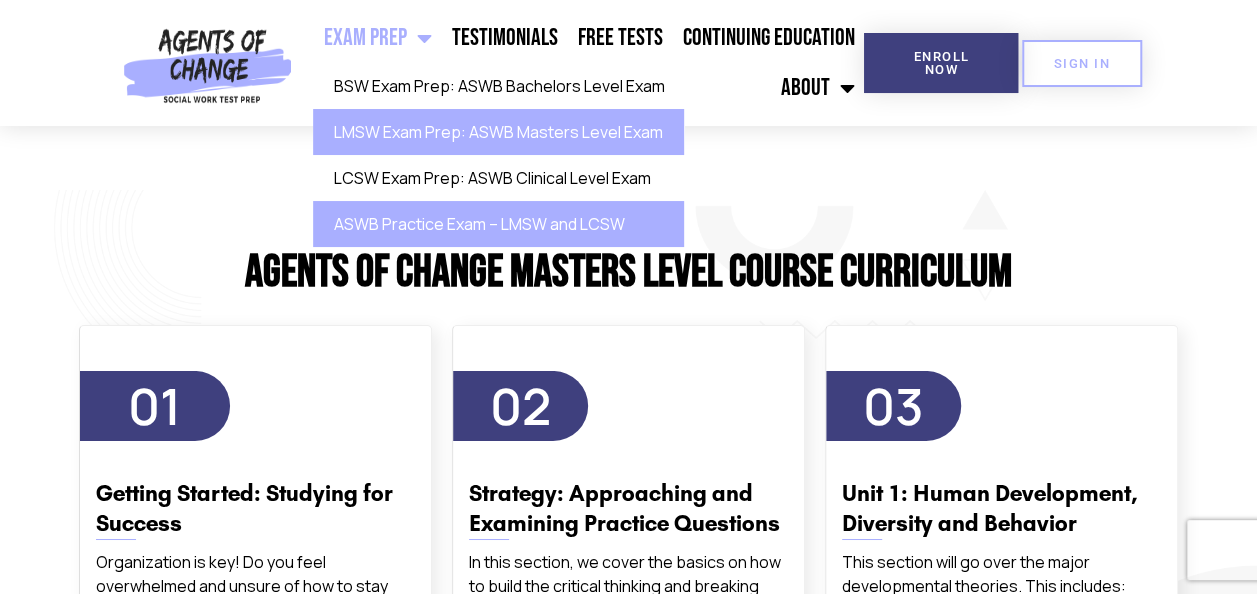 click on "ASWB Practice Exam – LMSW and LCSW" 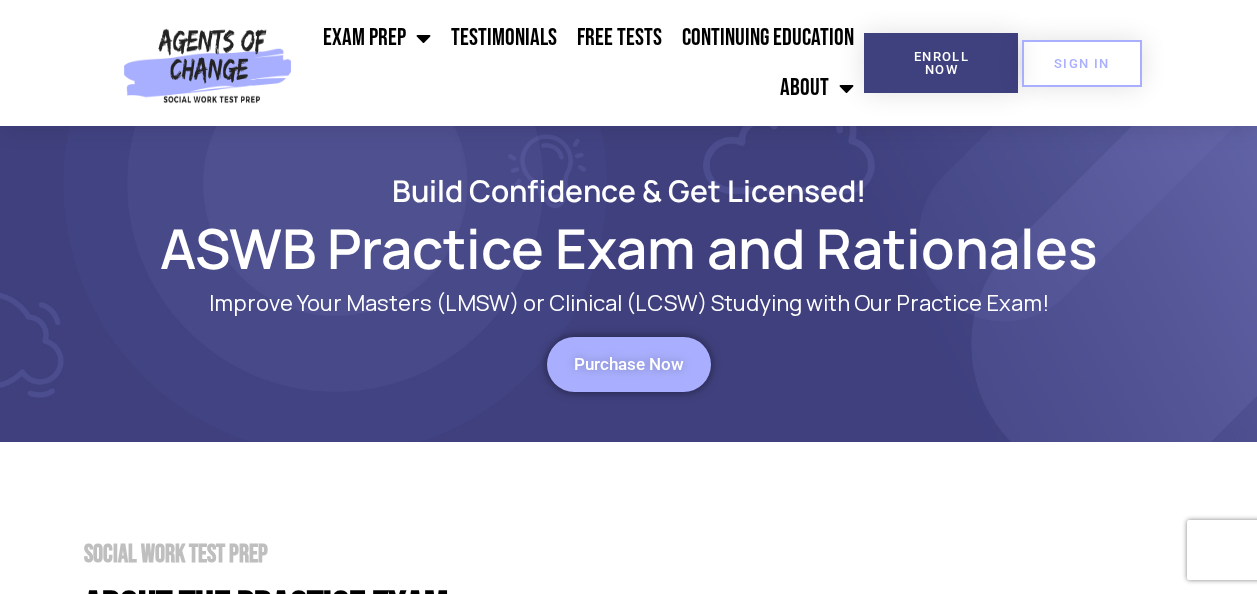 scroll, scrollTop: 0, scrollLeft: 0, axis: both 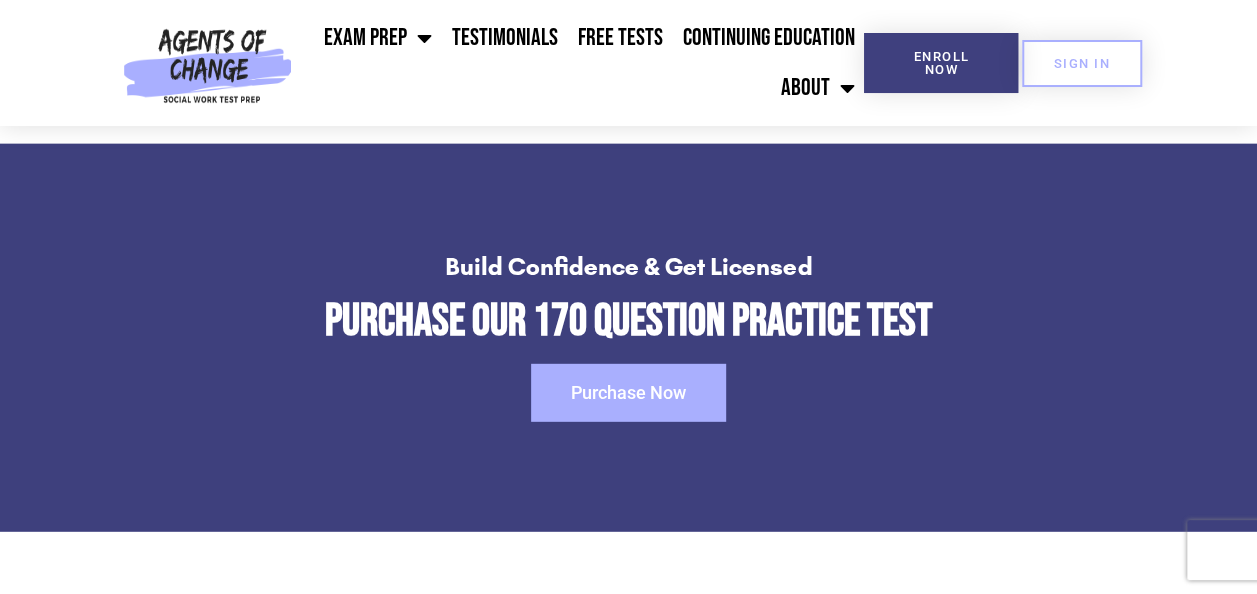 click on "Purchase Now" at bounding box center (628, 393) 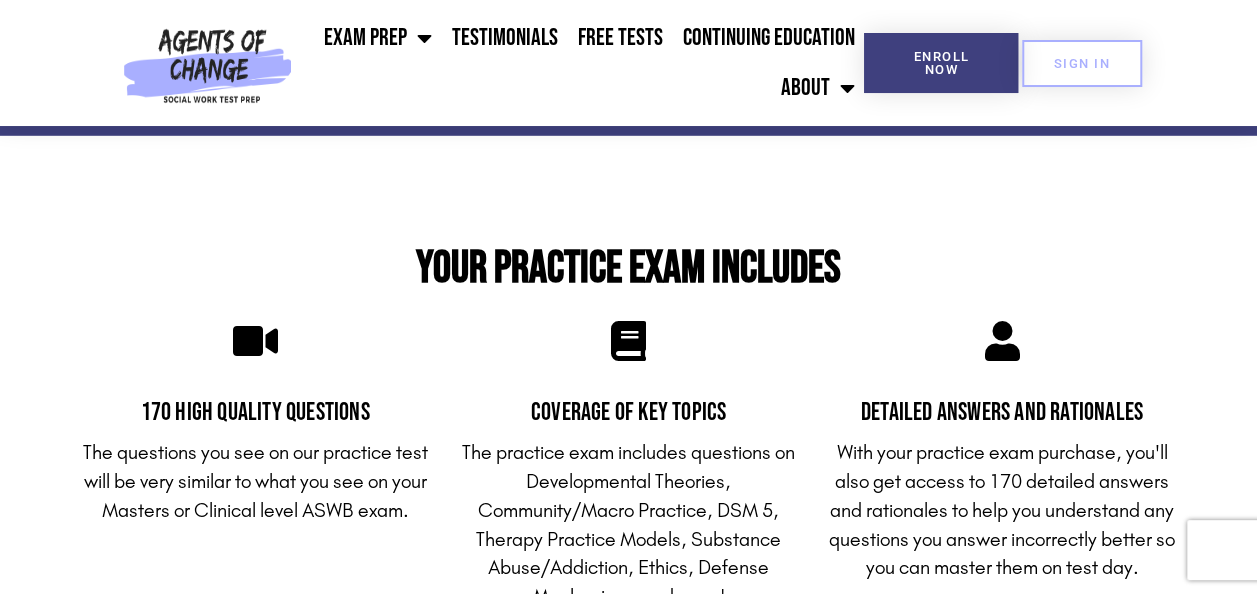scroll, scrollTop: 3100, scrollLeft: 0, axis: vertical 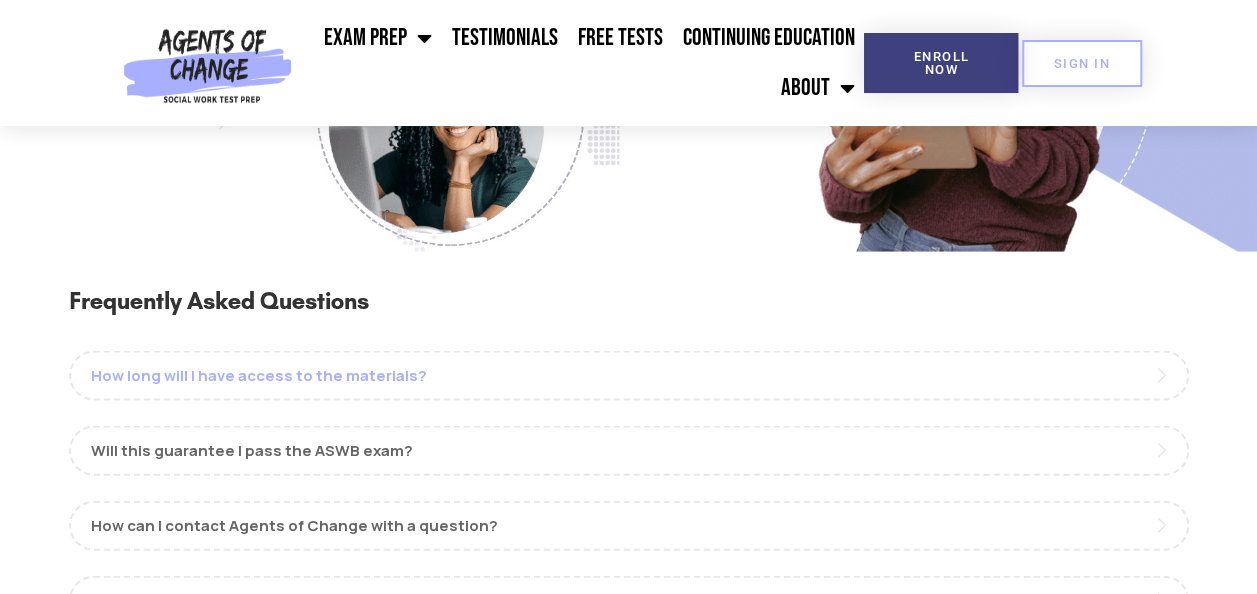 click on "How long will I have access to the materials?" at bounding box center [629, 376] 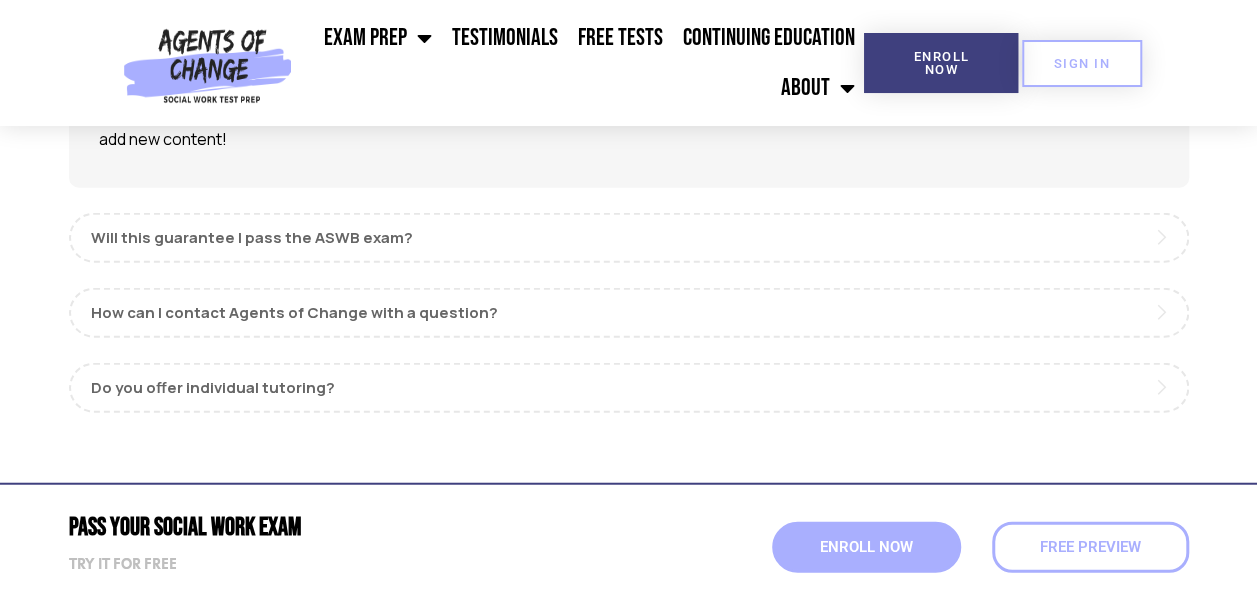 scroll, scrollTop: 2300, scrollLeft: 0, axis: vertical 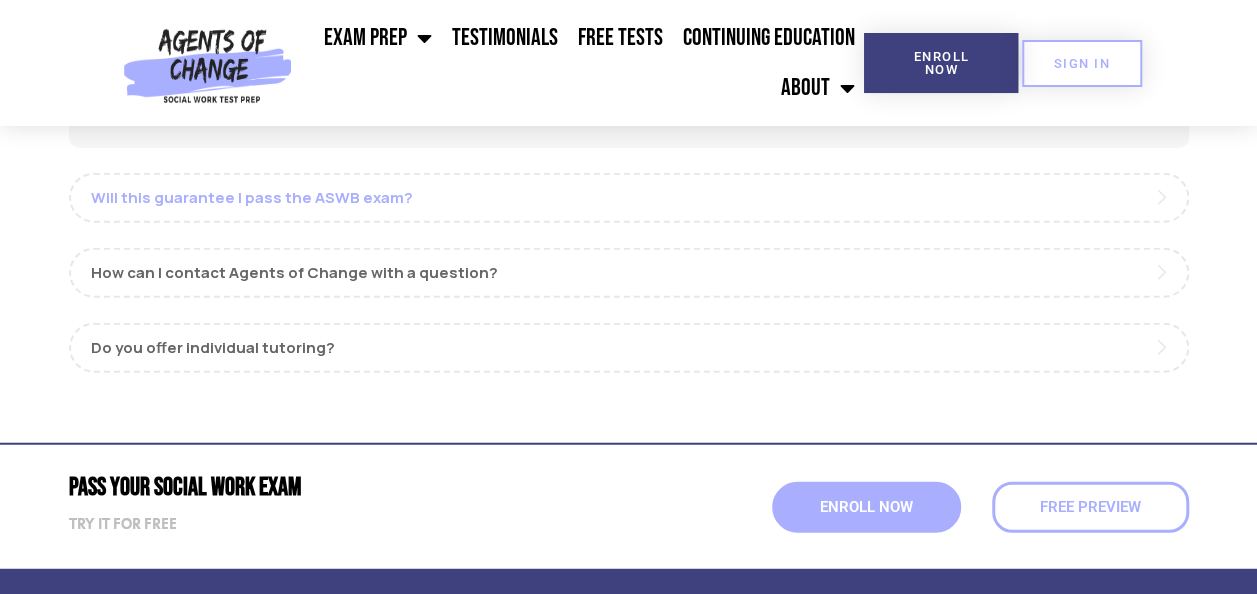 click on "Will this guarantee I pass the ASWB exam?" at bounding box center (629, 198) 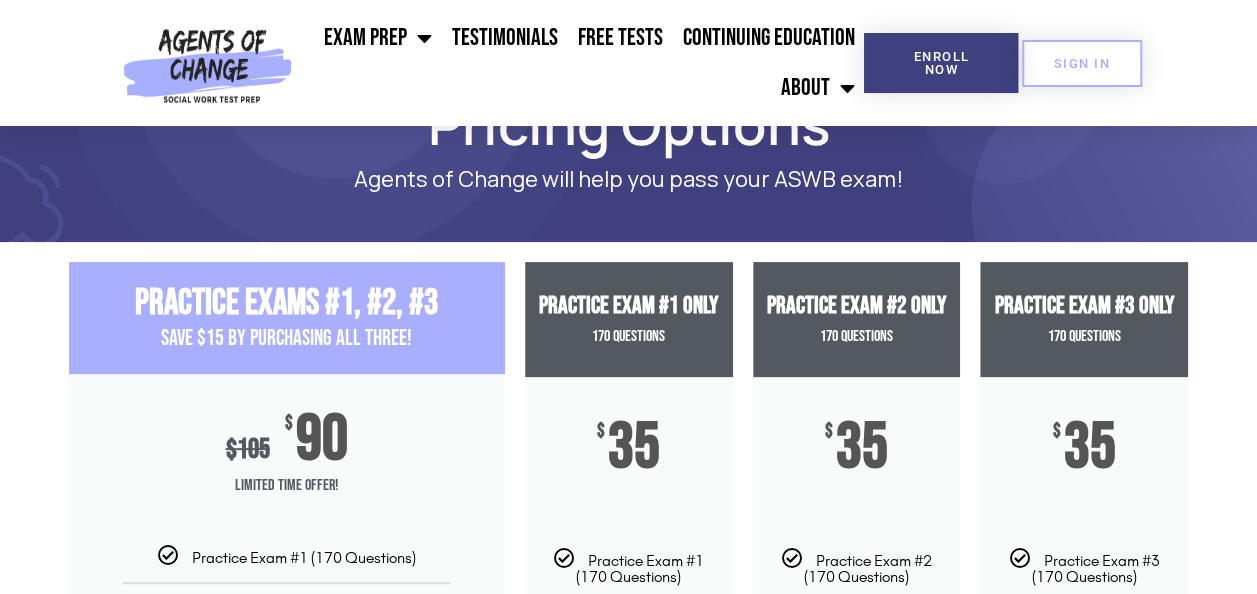 scroll, scrollTop: 0, scrollLeft: 0, axis: both 